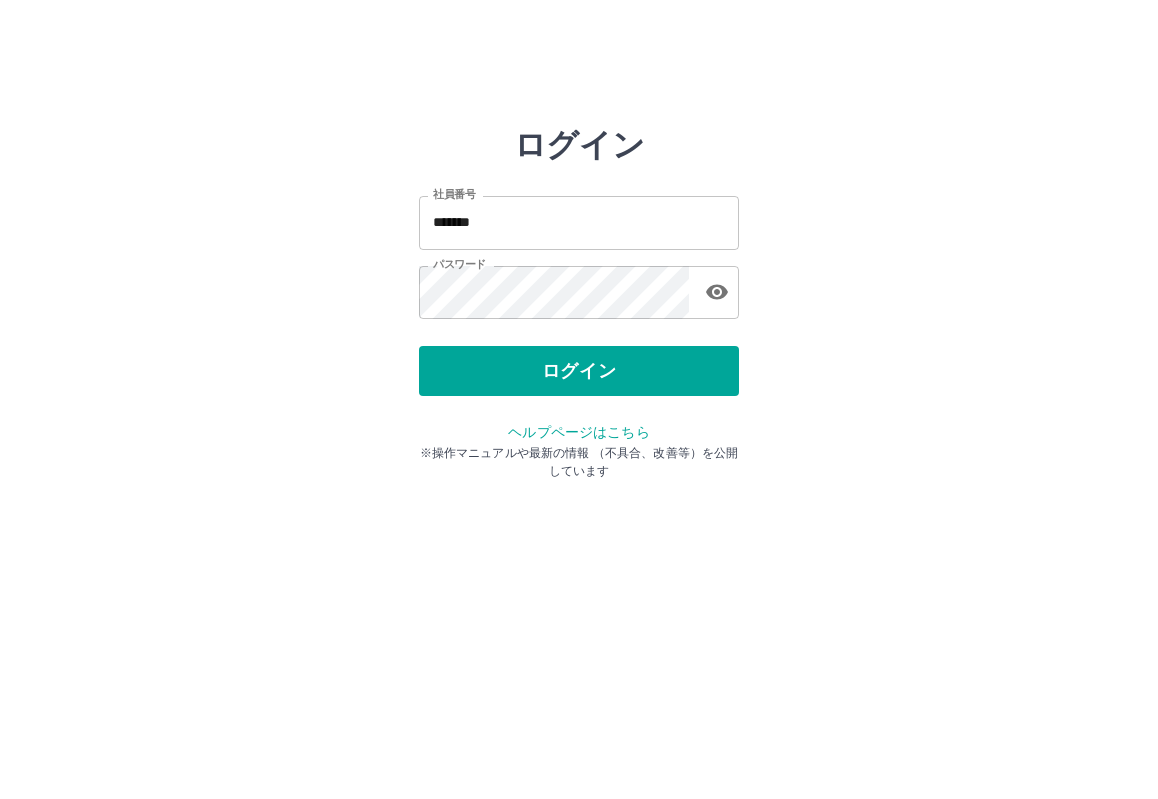 scroll, scrollTop: 0, scrollLeft: 0, axis: both 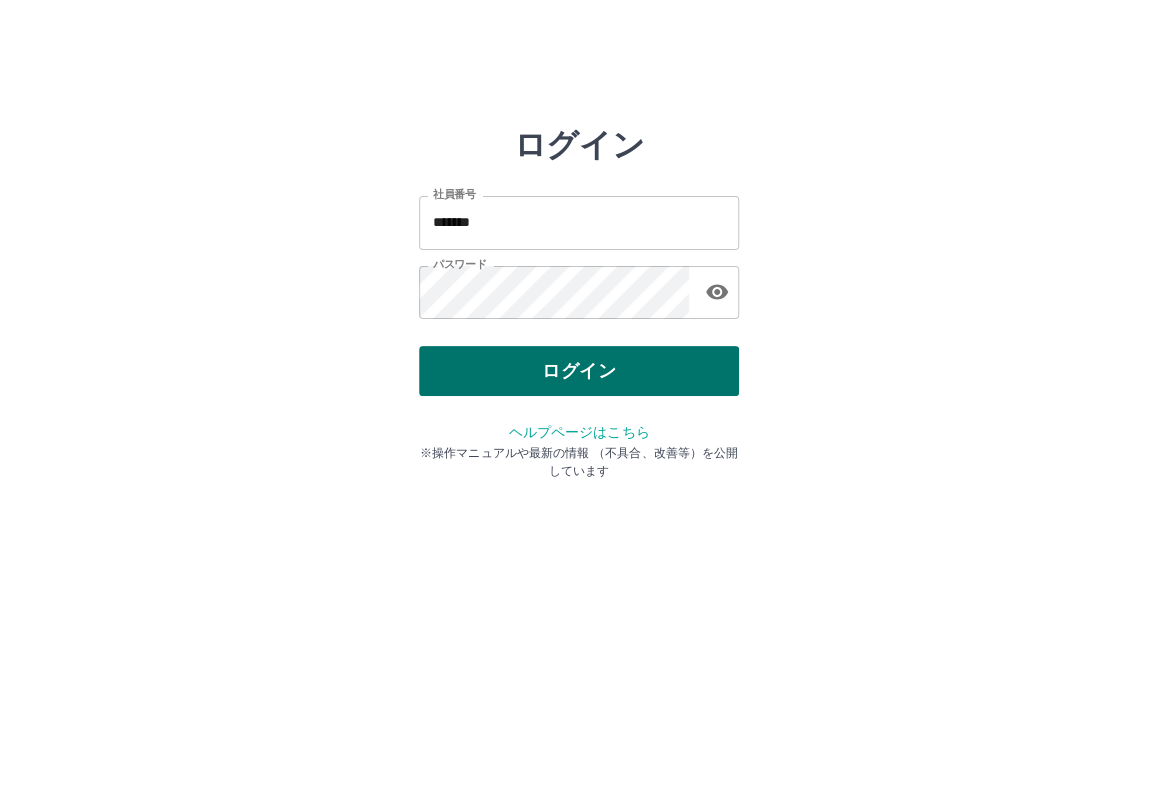 click on "ログイン" at bounding box center [579, 371] 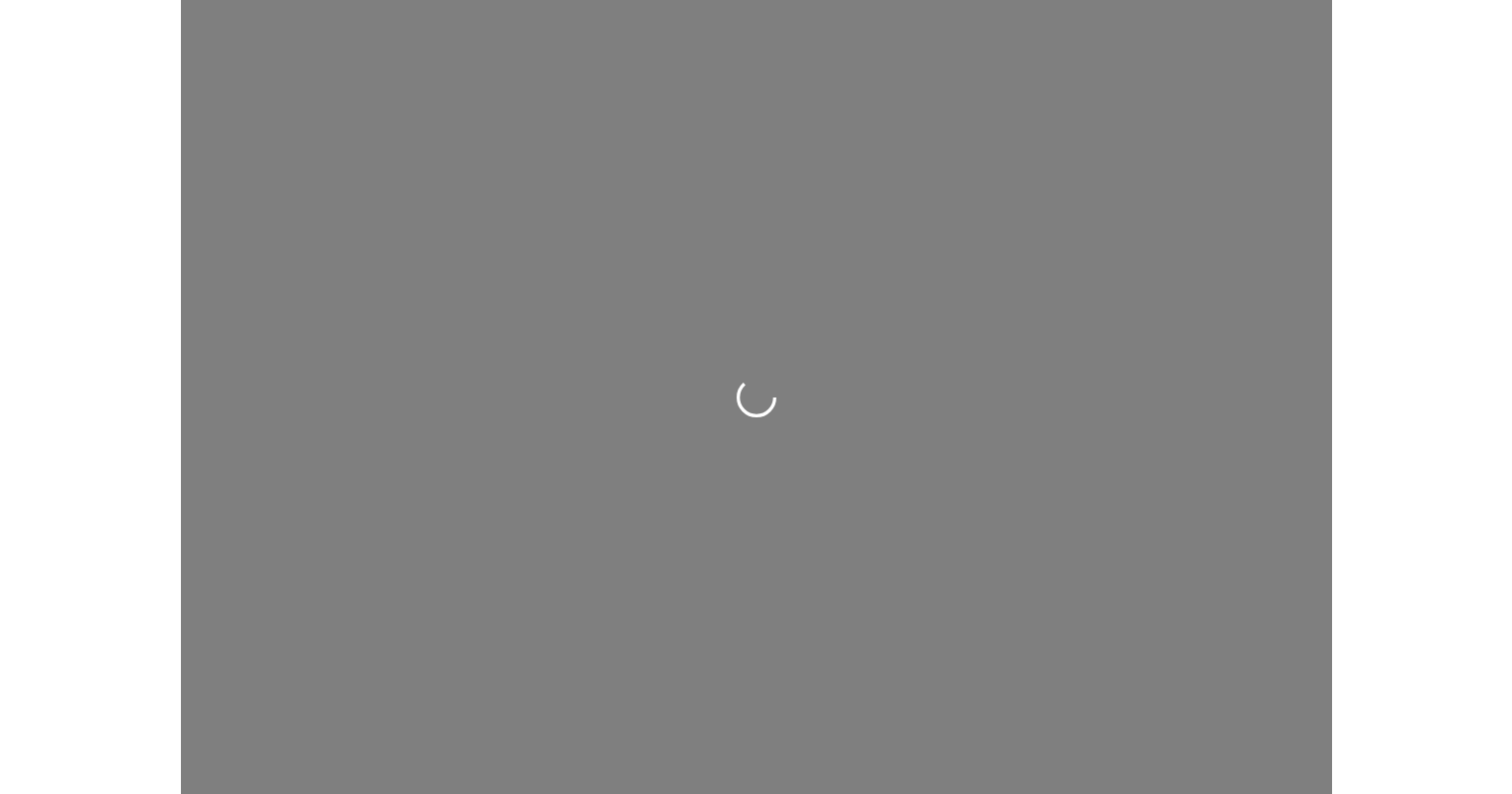scroll, scrollTop: 0, scrollLeft: 0, axis: both 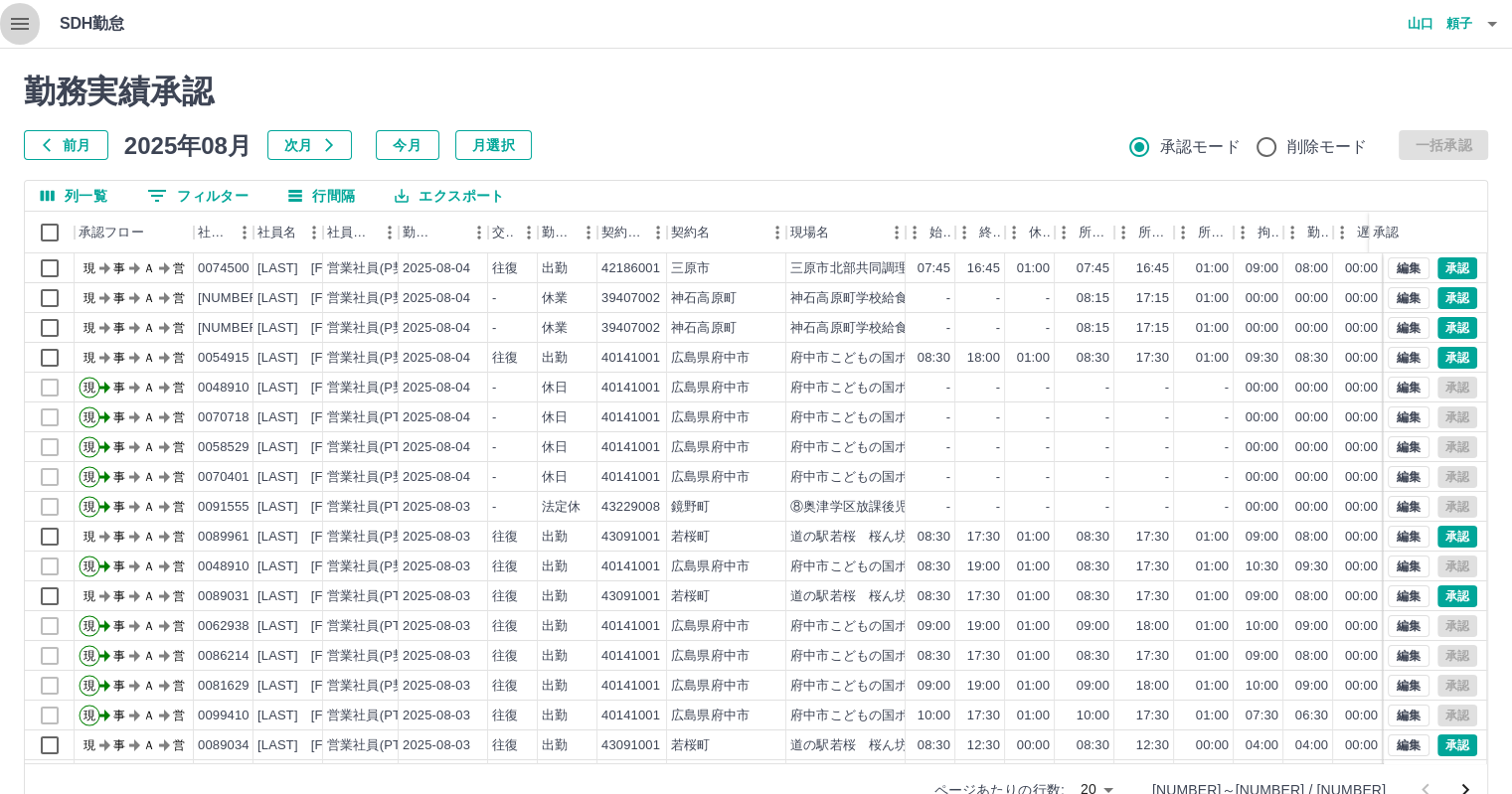click 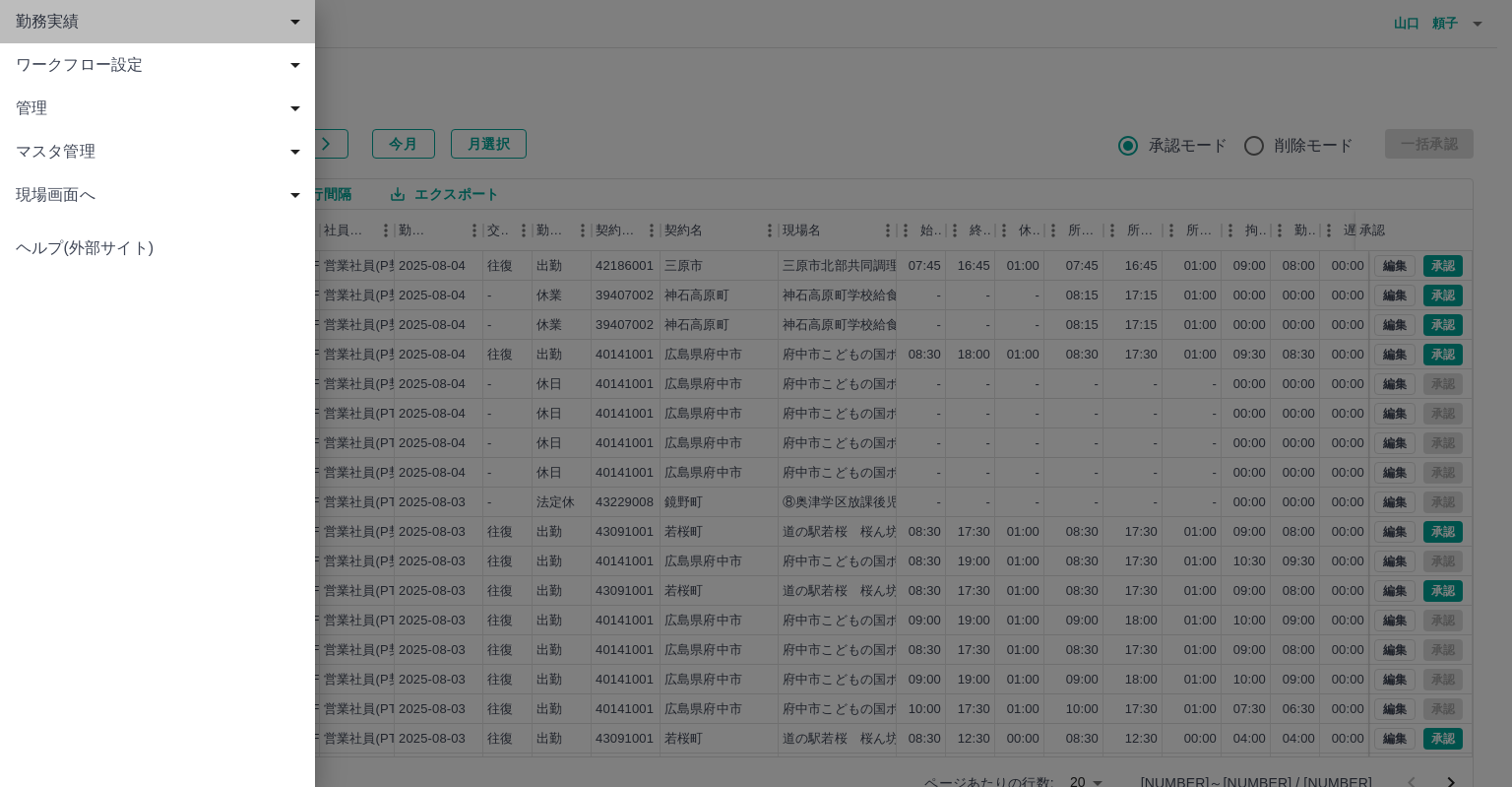 click on "勤務実績" at bounding box center (161, 22) 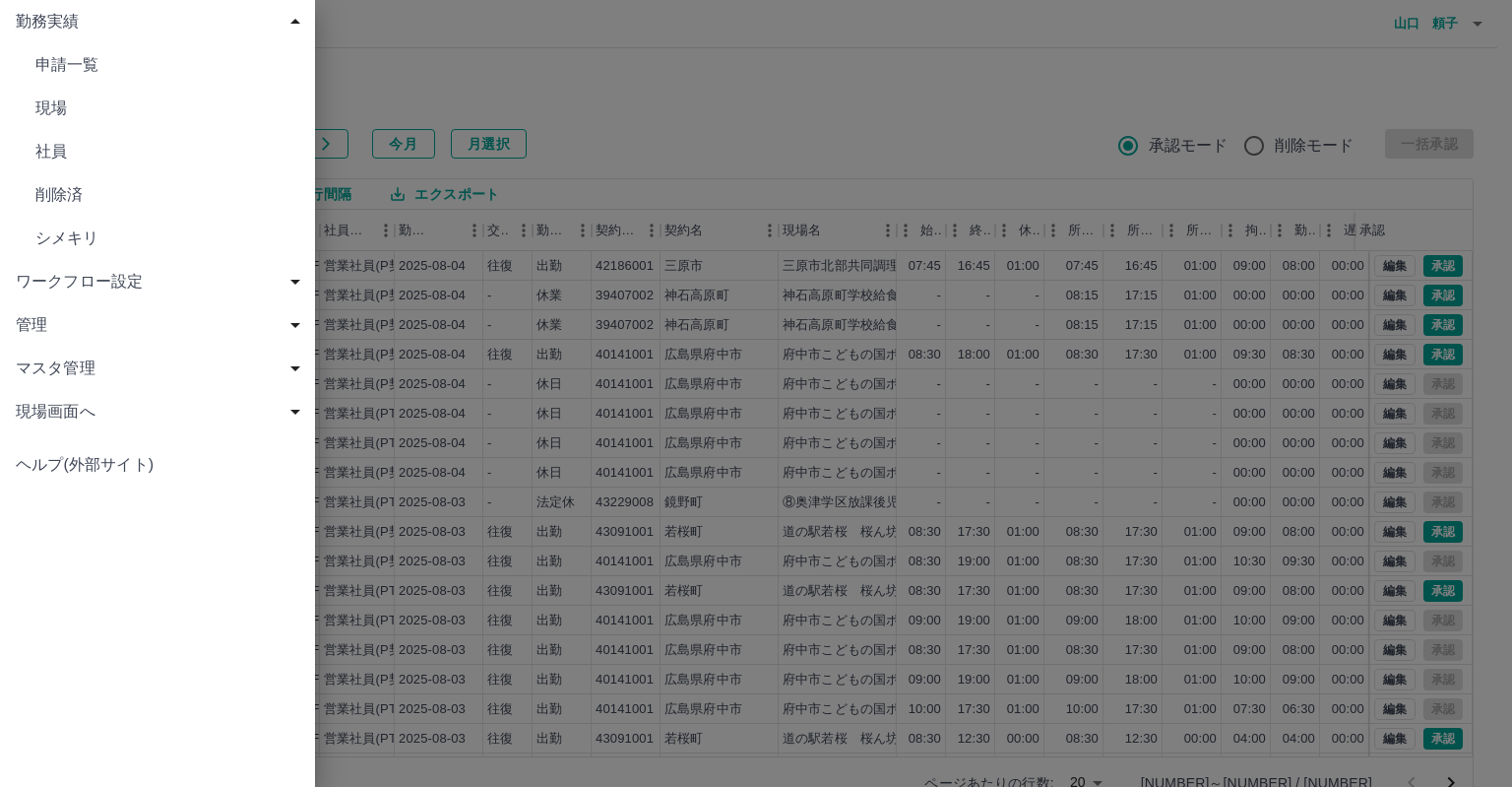 click on "現場" at bounding box center [167, 108] 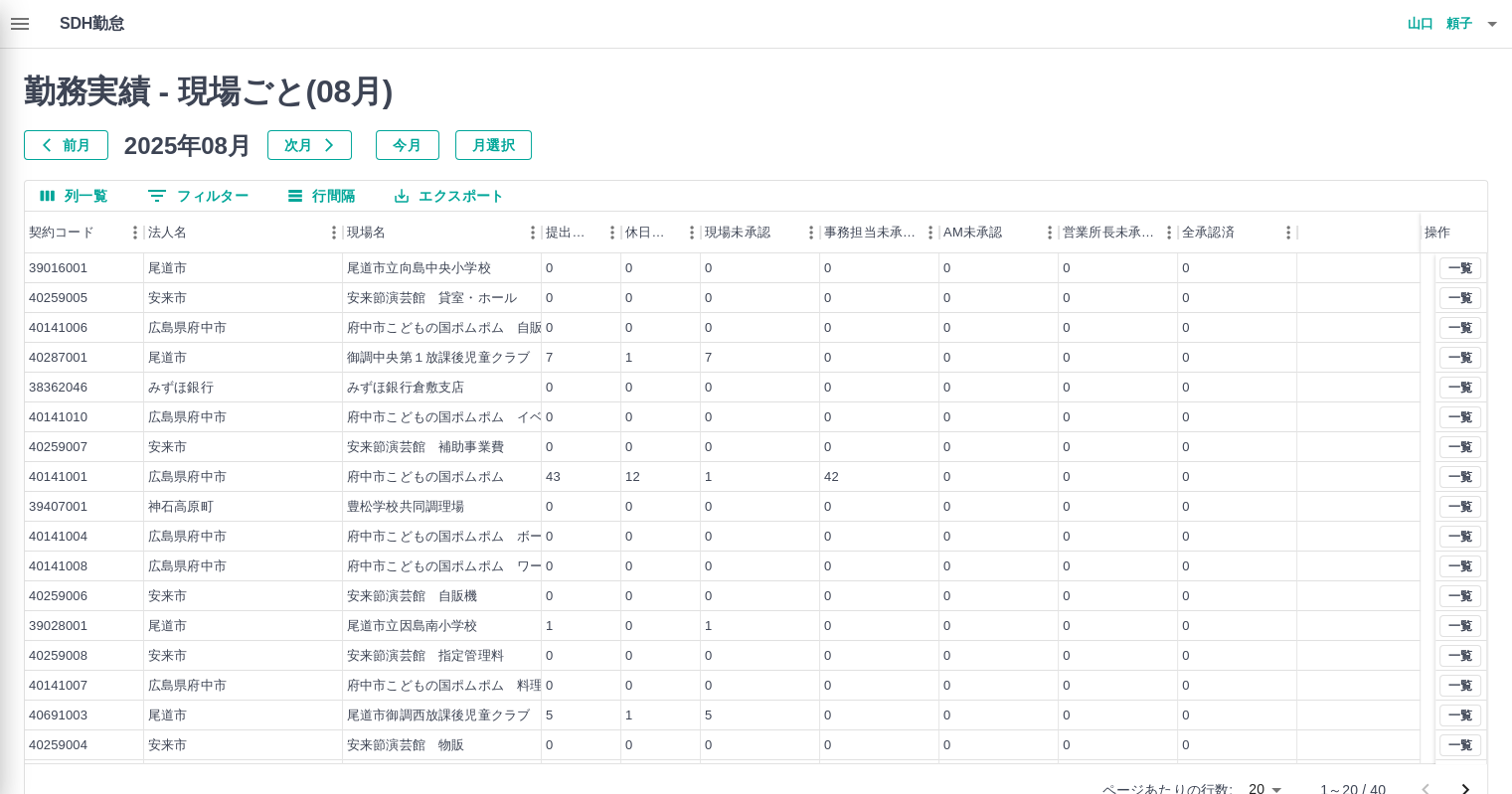 click at bounding box center [756, 397] 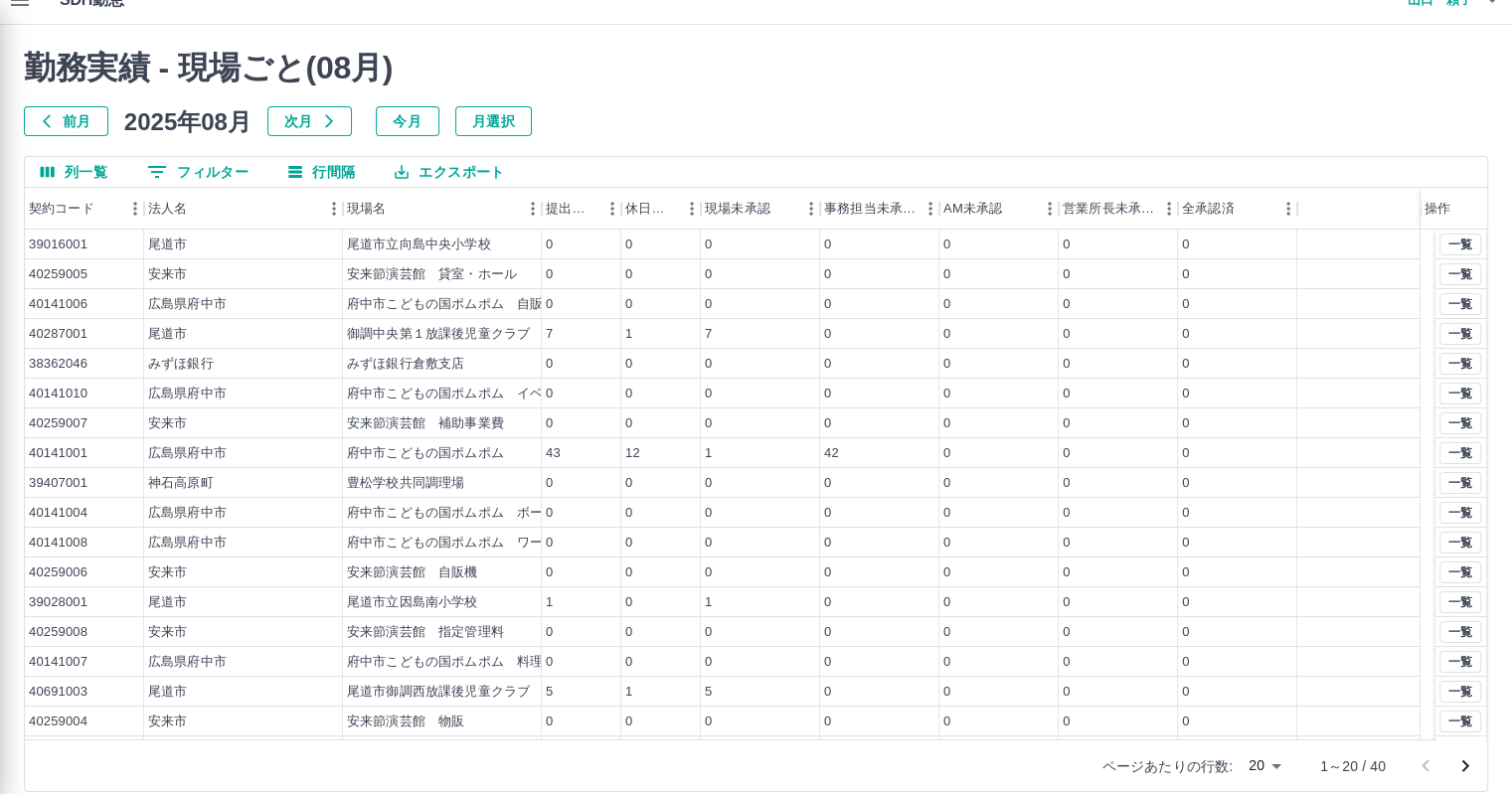 scroll, scrollTop: 46, scrollLeft: 0, axis: vertical 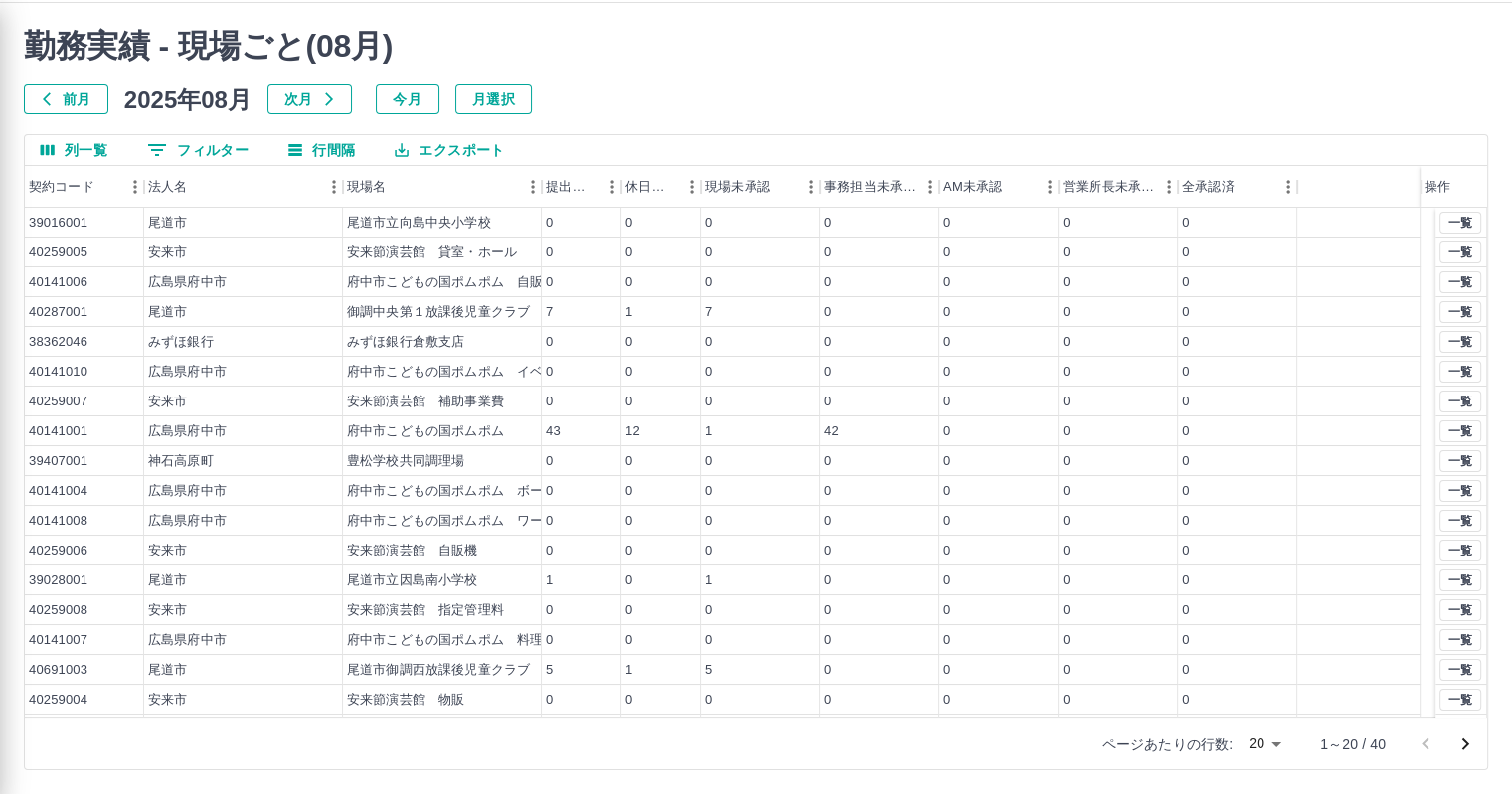 click at bounding box center (756, 397) 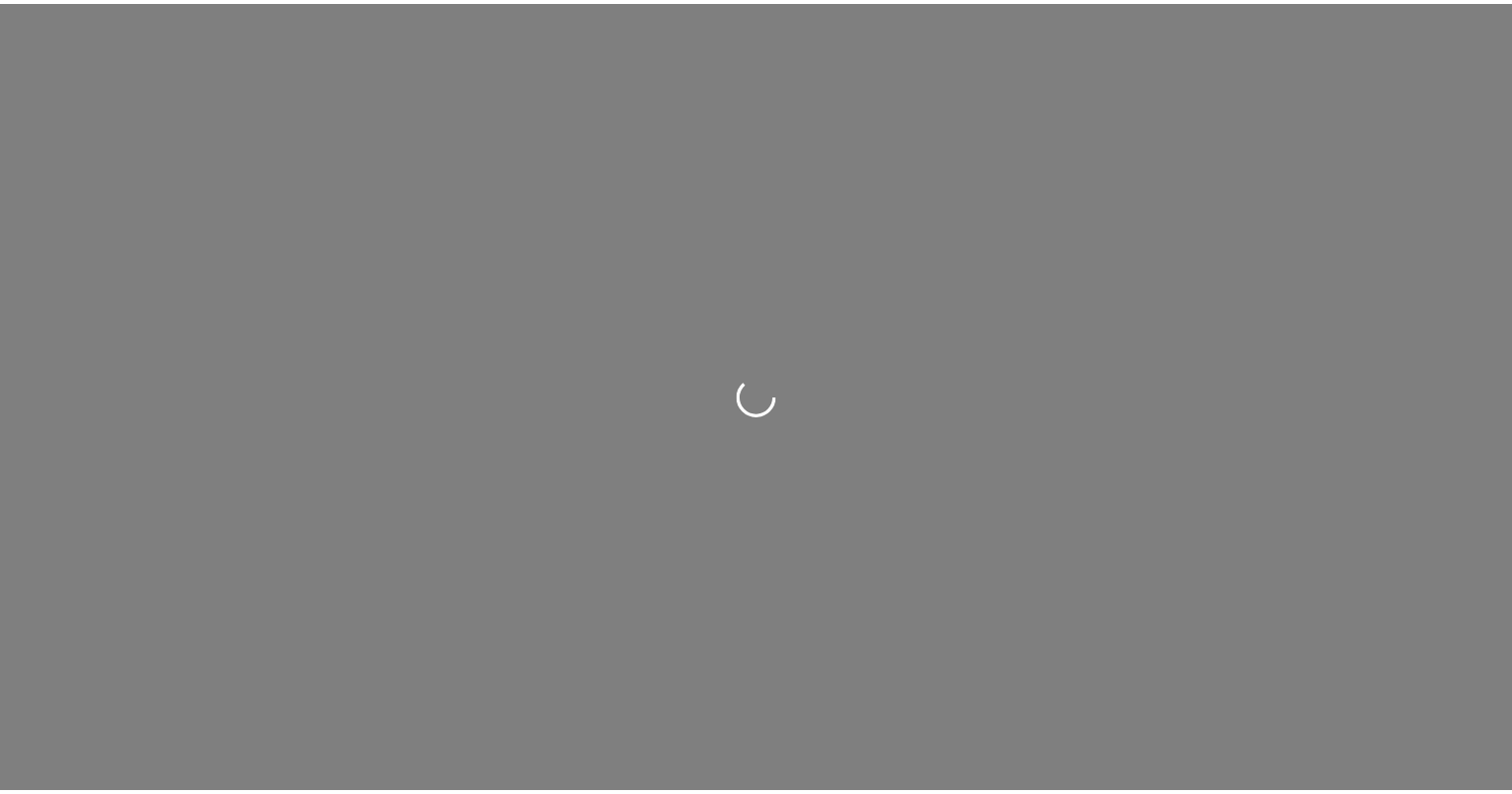 scroll, scrollTop: 0, scrollLeft: 0, axis: both 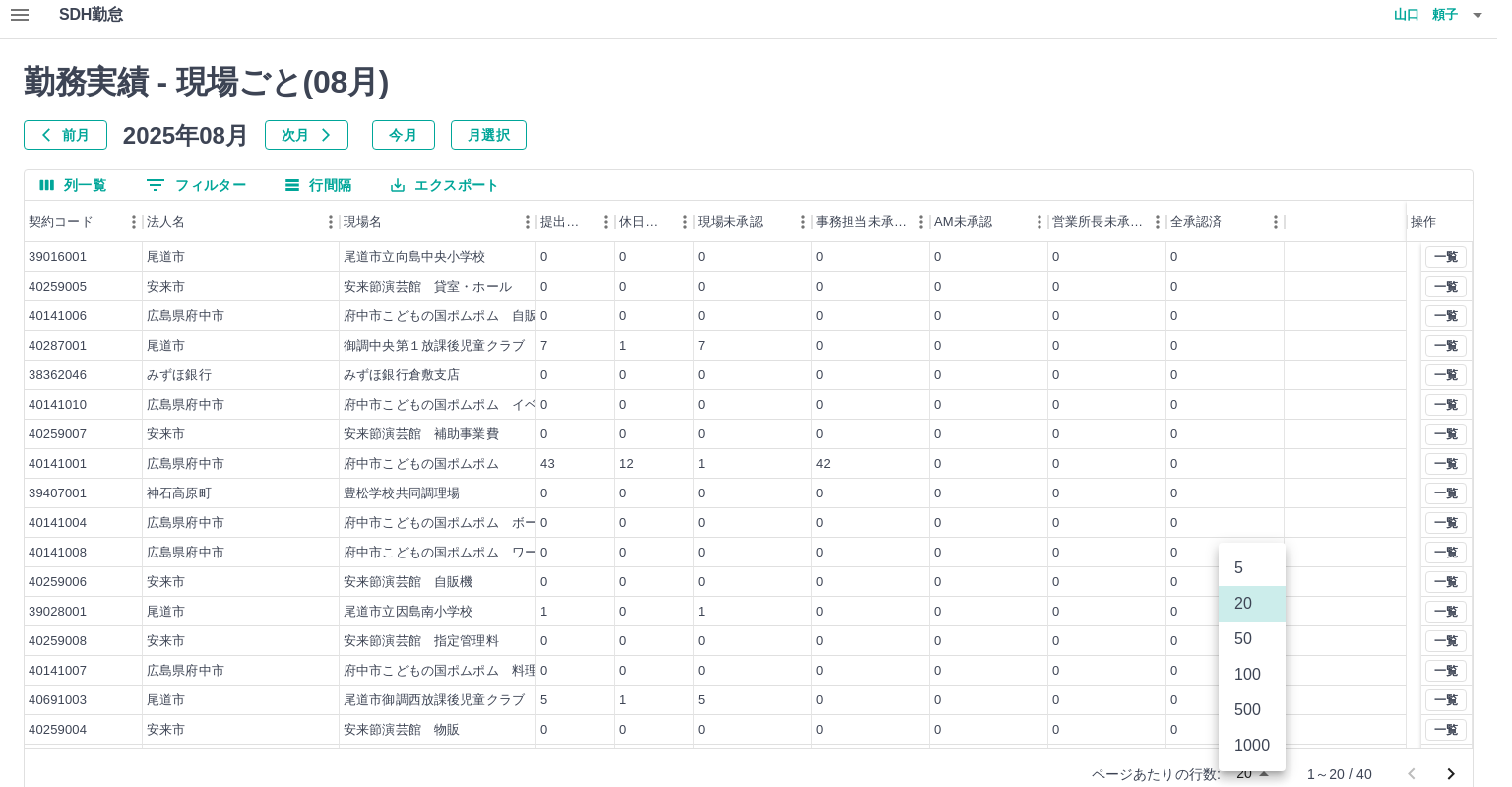 click on "SDH勤怠 山口　頼子 勤務実績 - 現場ごと( 08 月) 前月 2025年08月 次月 今月 月選択 列一覧 0 フィルター 行間隔 エクスポート 契約コード 法人名 現場名 提出件数 休日件数 現場未承認 事務担当未承認 AM未承認 営業所長未承認 全承認済 操作 39016001 尾道市 尾道市立向島中央小学校 0 0 0 0 0 0 0 40259005 安来市 安来節演芸館　貸室・ホール 0 0 0 0 0 0 0 40141006 広島県府中市 府中市こどもの国ポムポム　自販機 0 0 0 0 0 0 0 40287001 尾道市 御調中央第１放課後児童クラブ 7 1 7 0 0 0 0 38362046 みずほ銀行 みずほ銀行倉敷支店 0 0 0 0 0 0 0 40141010 広島県府中市 府中市こどもの国ポムポム　イベント 0 0 0 0 0 0 0 40259007 安来市 安来節演芸館　補助事業費 0 0 0 0 0 0 0 40141001 広島県府中市 府中市こどもの国ポムポム 43 12 1 42 0 0 0 39407001 神石高原町 豊松学校共同調理場 0 0 0 0 0 0 0 40141004 0 0 0 0 0" at bounding box center [756, 407] 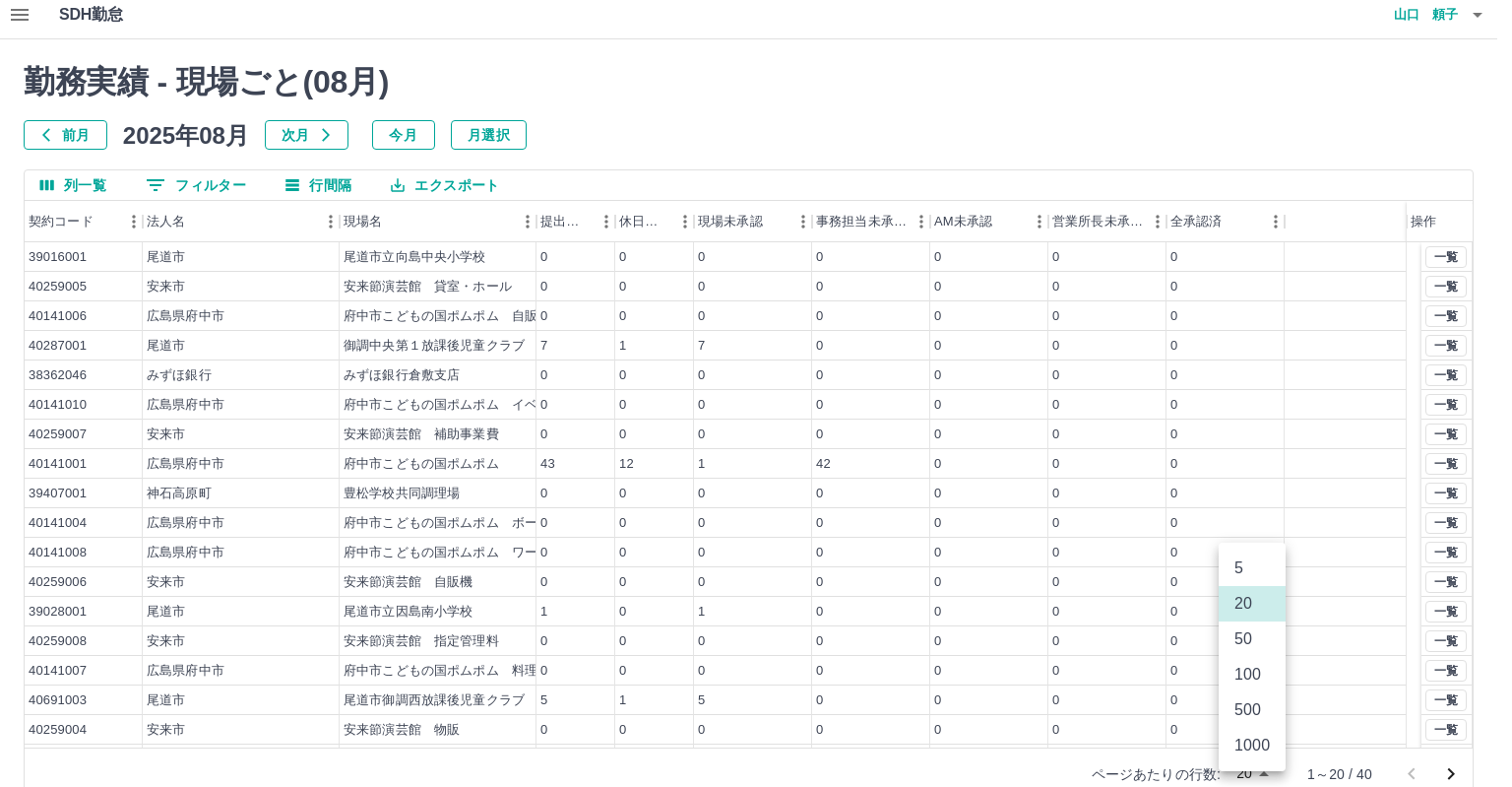 click on "50" at bounding box center [1252, 639] 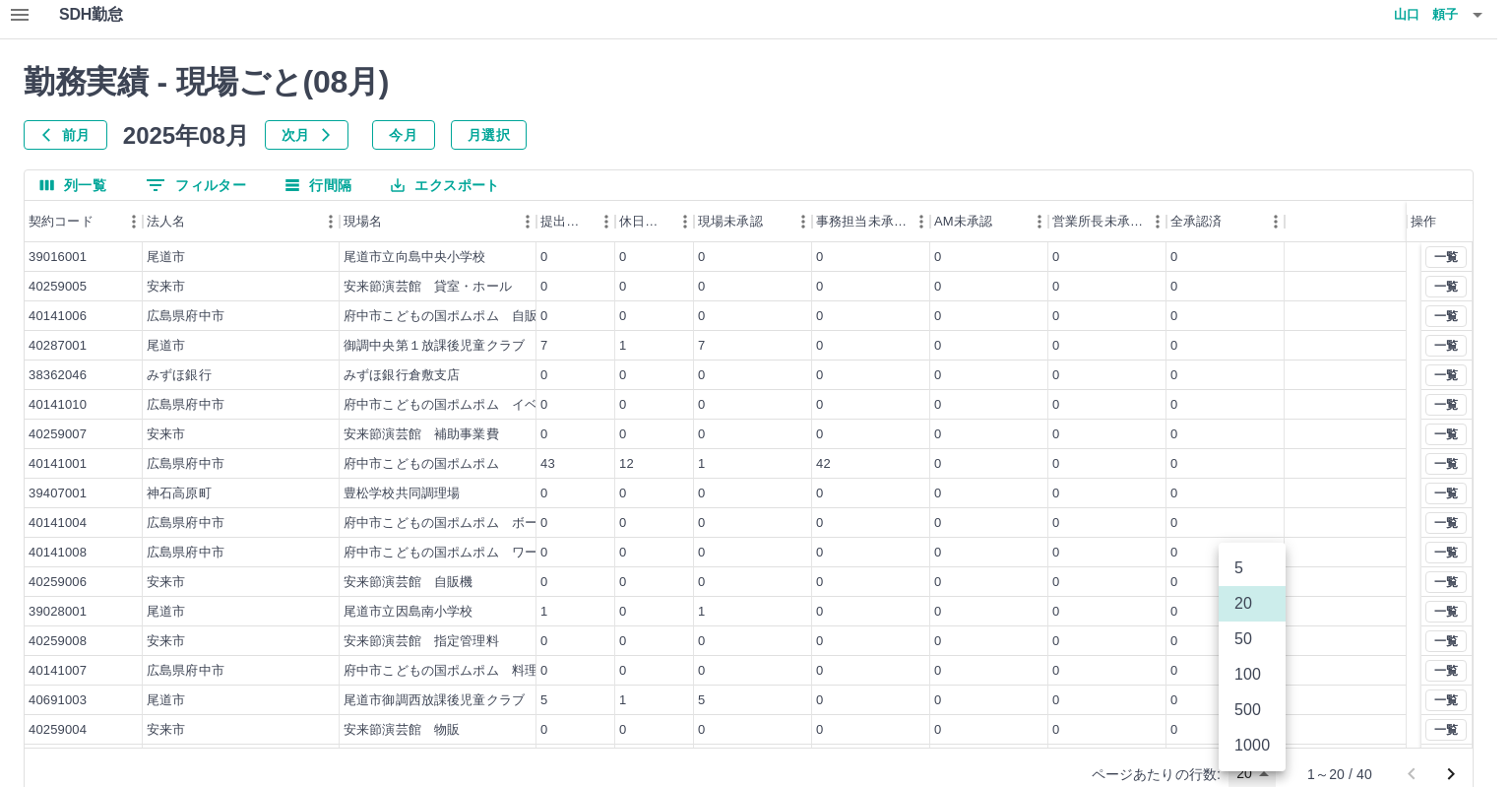 type on "**" 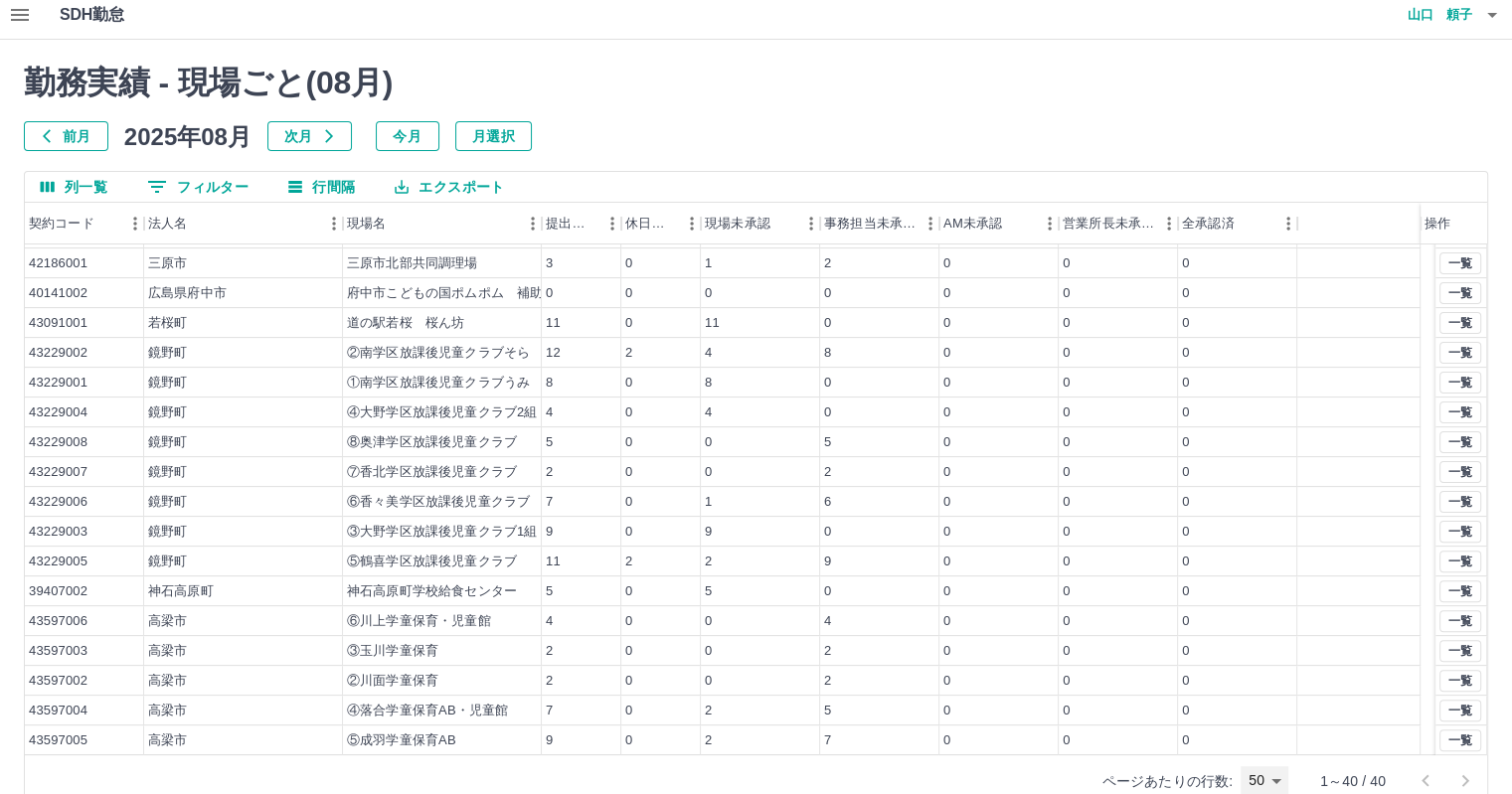 scroll, scrollTop: 682, scrollLeft: 0, axis: vertical 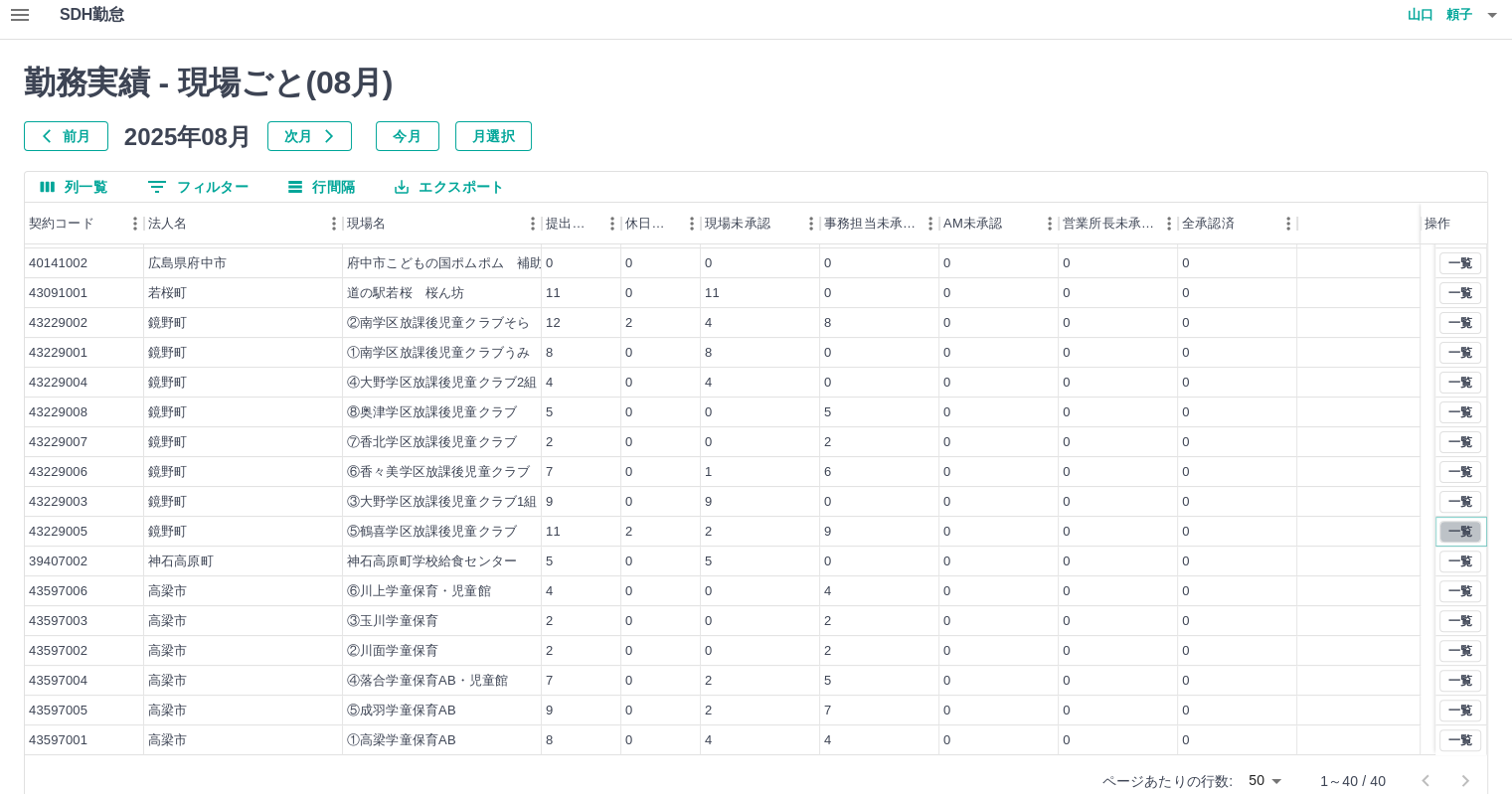 click on "一覧" at bounding box center (1460, 532) 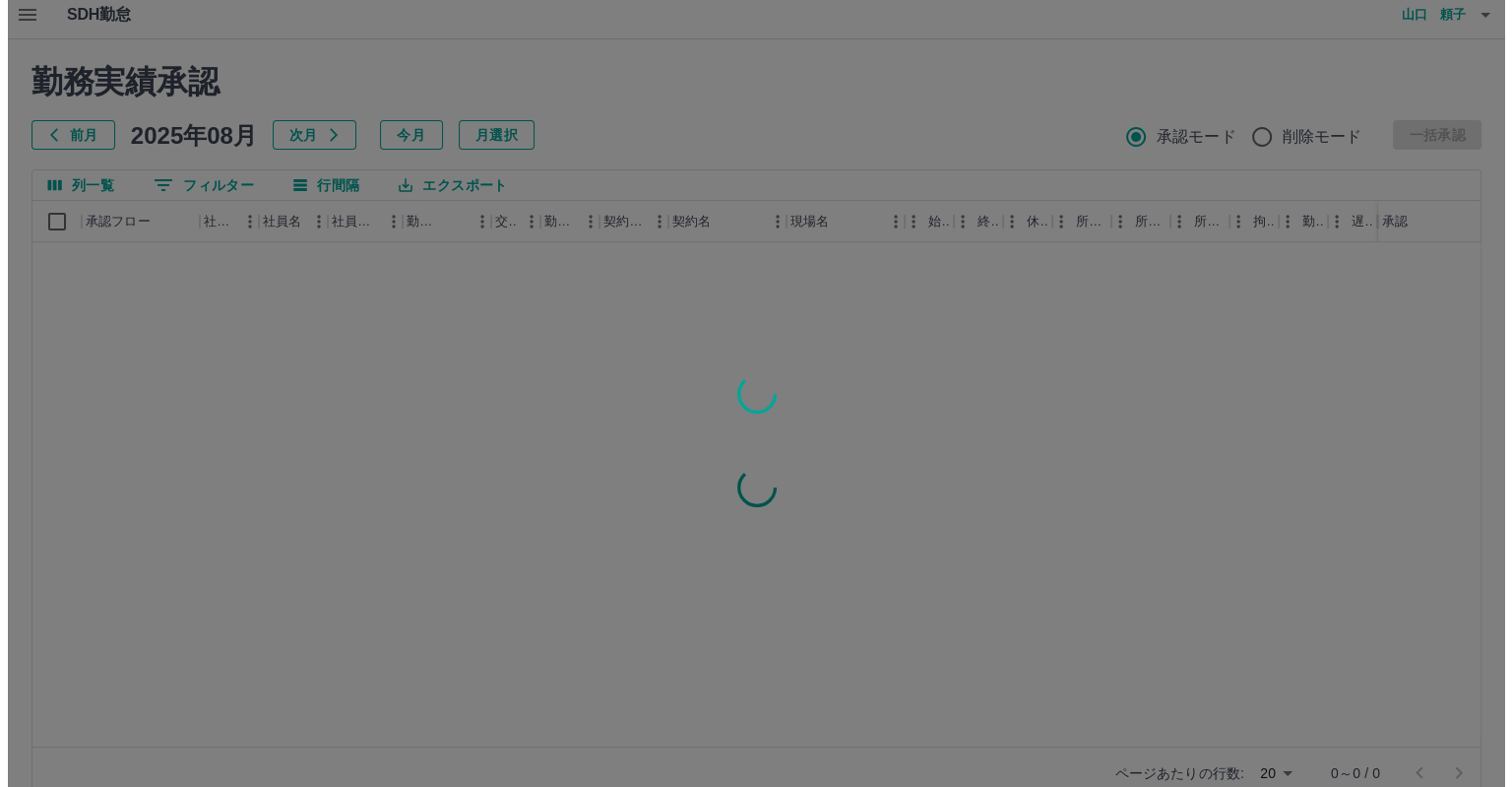 scroll, scrollTop: 0, scrollLeft: 0, axis: both 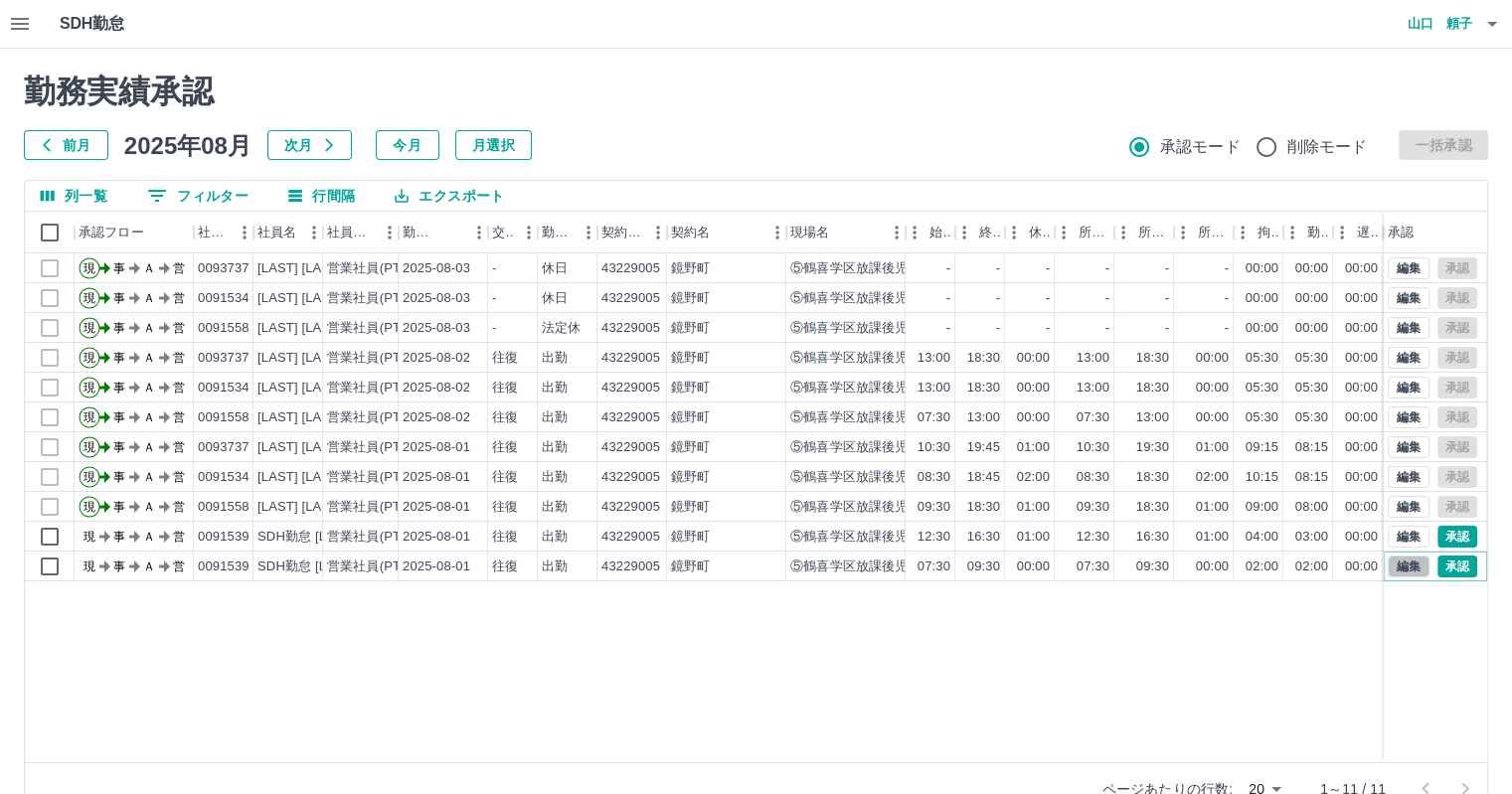click on "編集" at bounding box center [1409, 566] 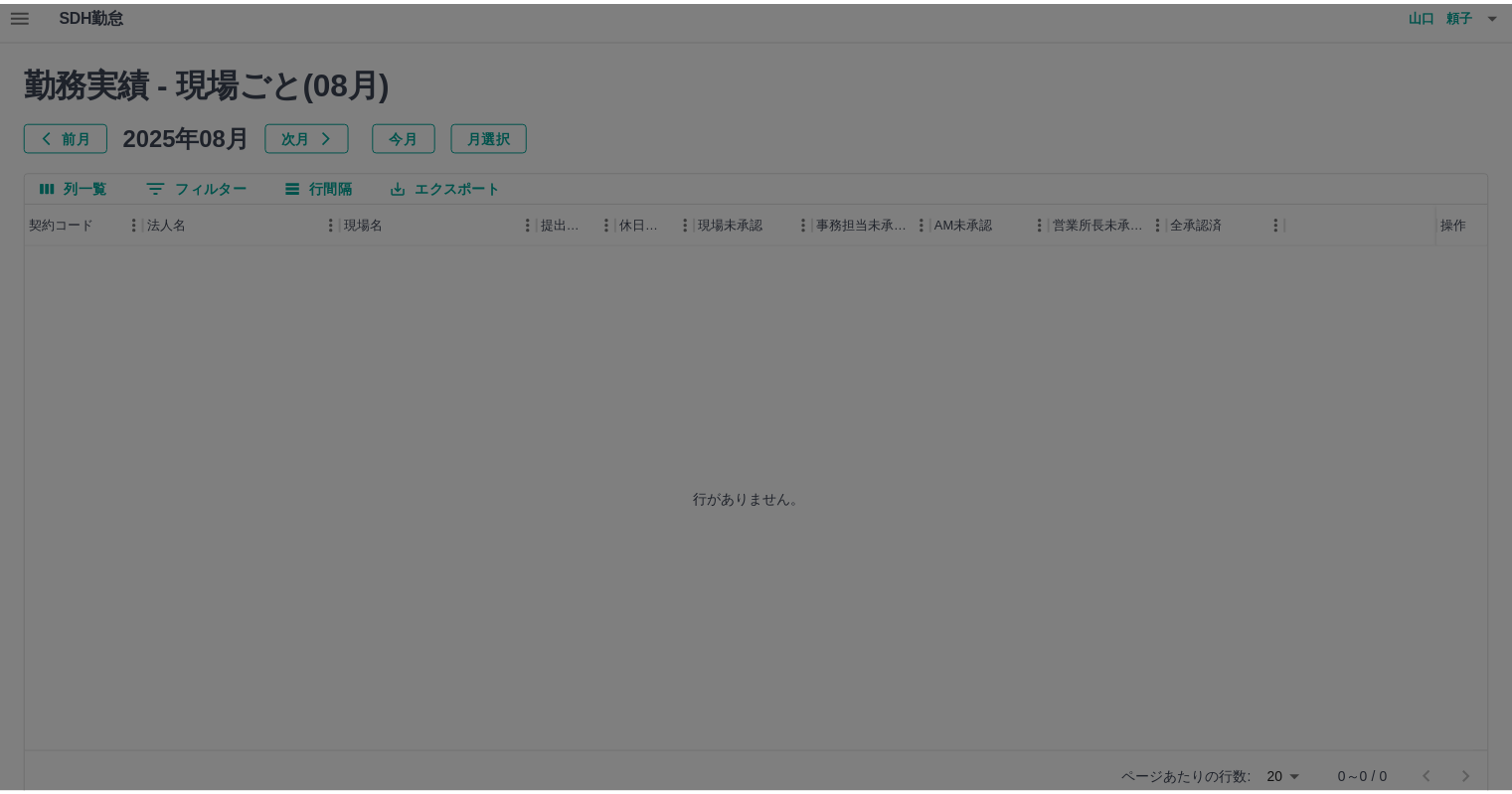 scroll, scrollTop: 0, scrollLeft: 0, axis: both 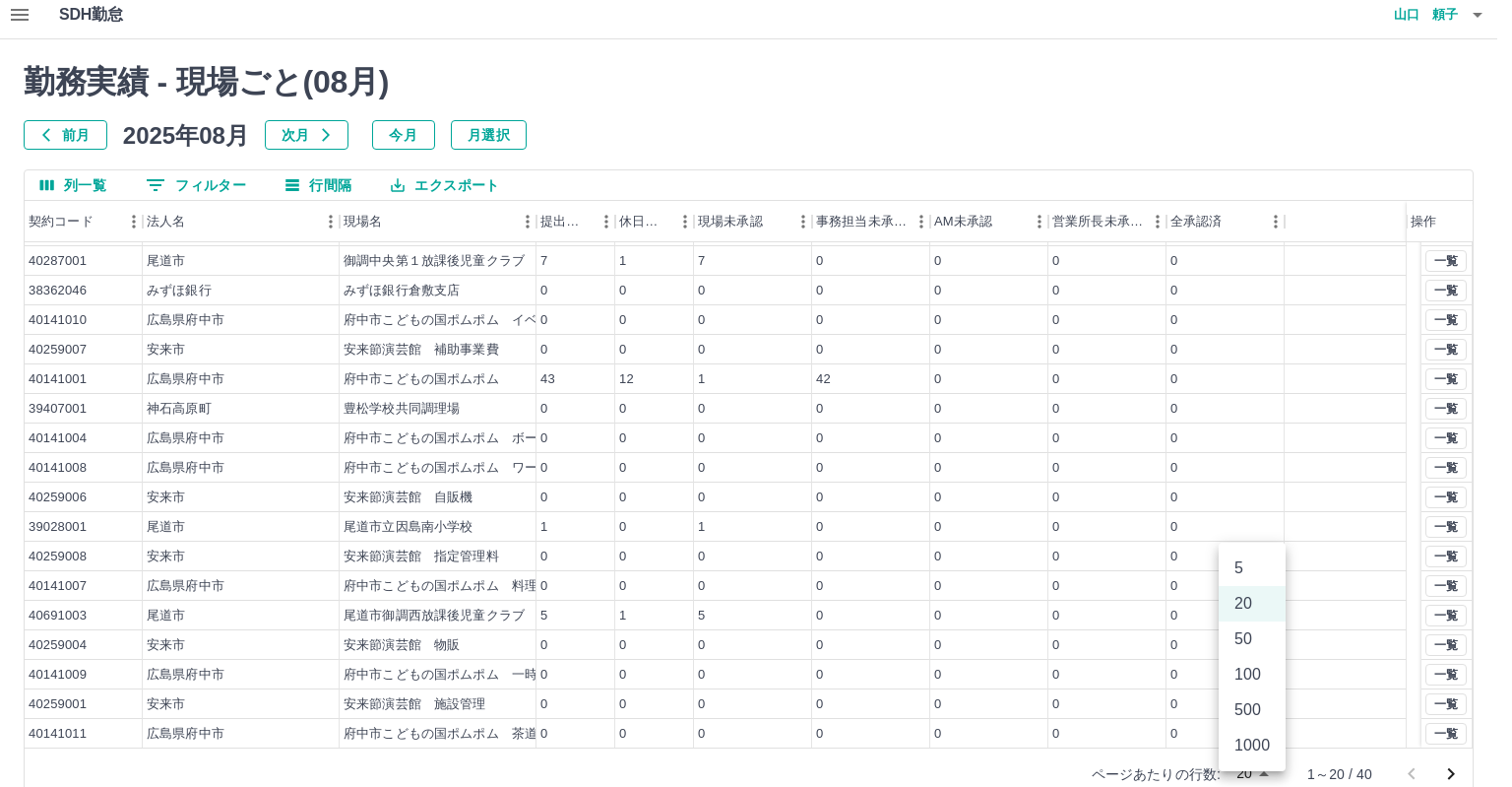 click on "SDH勤怠 山口　頼子 勤務実績 - 現場ごと( 08 月) 前月 2025年08月 次月 今月 月選択 列一覧 0 フィルター 行間隔 エクスポート 契約コード 法人名 現場名 提出件数 休日件数 現場未承認 事務担当未承認 AM未承認 営業所長未承認 全承認済 操作 39016001 尾道市 尾道市立向島中央小学校 0 0 0 0 0 0 0 40259005 安来市 安来節演芸館　貸室・ホール 0 0 0 0 0 0 0 40141006 広島県府中市 府中市こどもの国ポムポム　自販機 0 0 0 0 0 0 0 40287001 尾道市 御調中央第１放課後児童クラブ 7 1 7 0 0 0 0 38362046 みずほ銀行 みずほ銀行倉敷支店 0 0 0 0 0 0 0 40141010 広島県府中市 府中市こどもの国ポムポム　イベント 0 0 0 0 0 0 0 40259007 安来市 安来節演芸館　補助事業費 0 0 0 0 0 0 0 40141001 広島県府中市 府中市こどもの国ポムポム 43 12 1 42 0 0 0 39407001 神石高原町 豊松学校共同調理場 0 0 0 0 0 0 0 40141004 0 0 0 0 0" at bounding box center (756, 407) 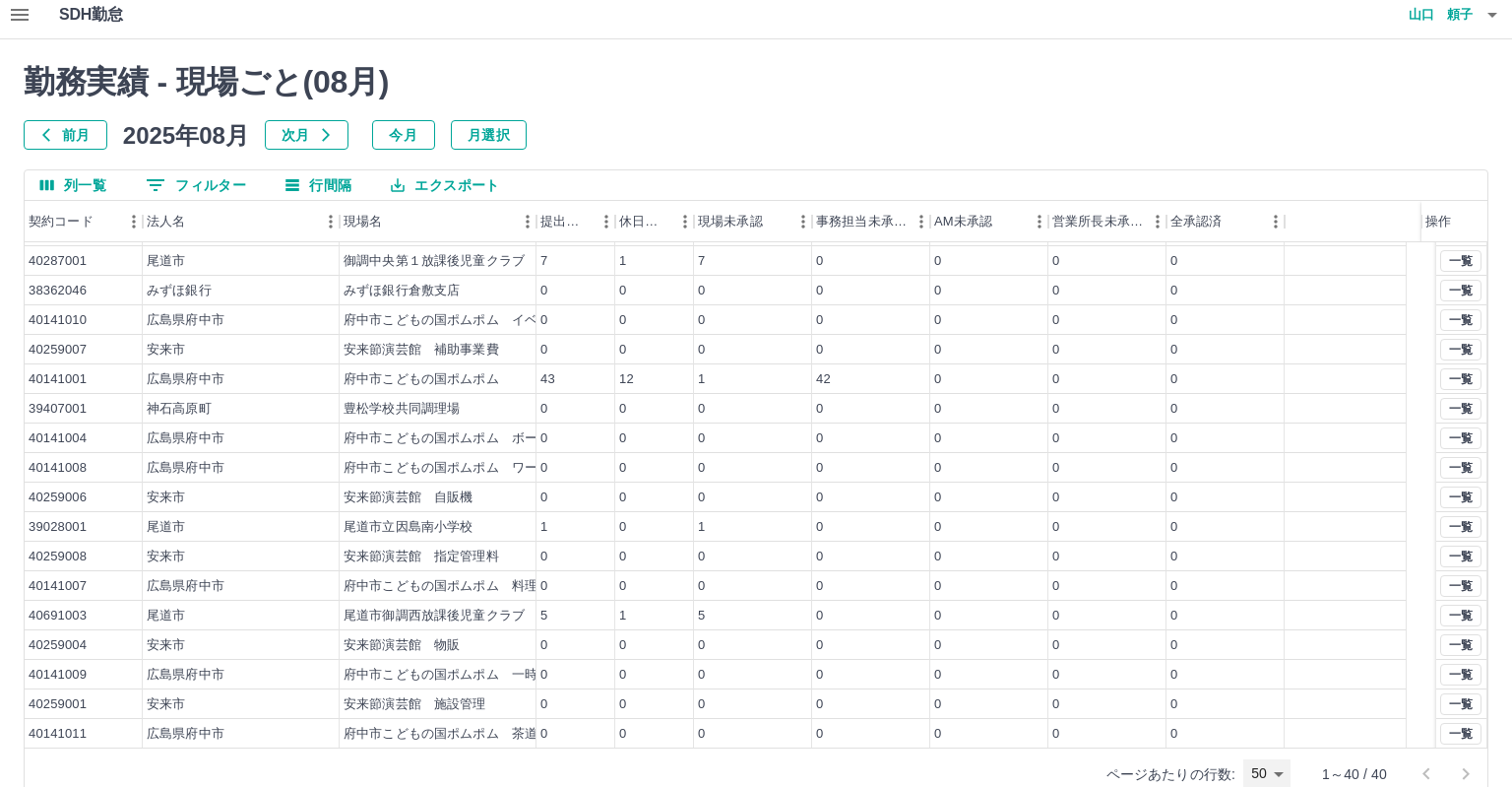 type on "**" 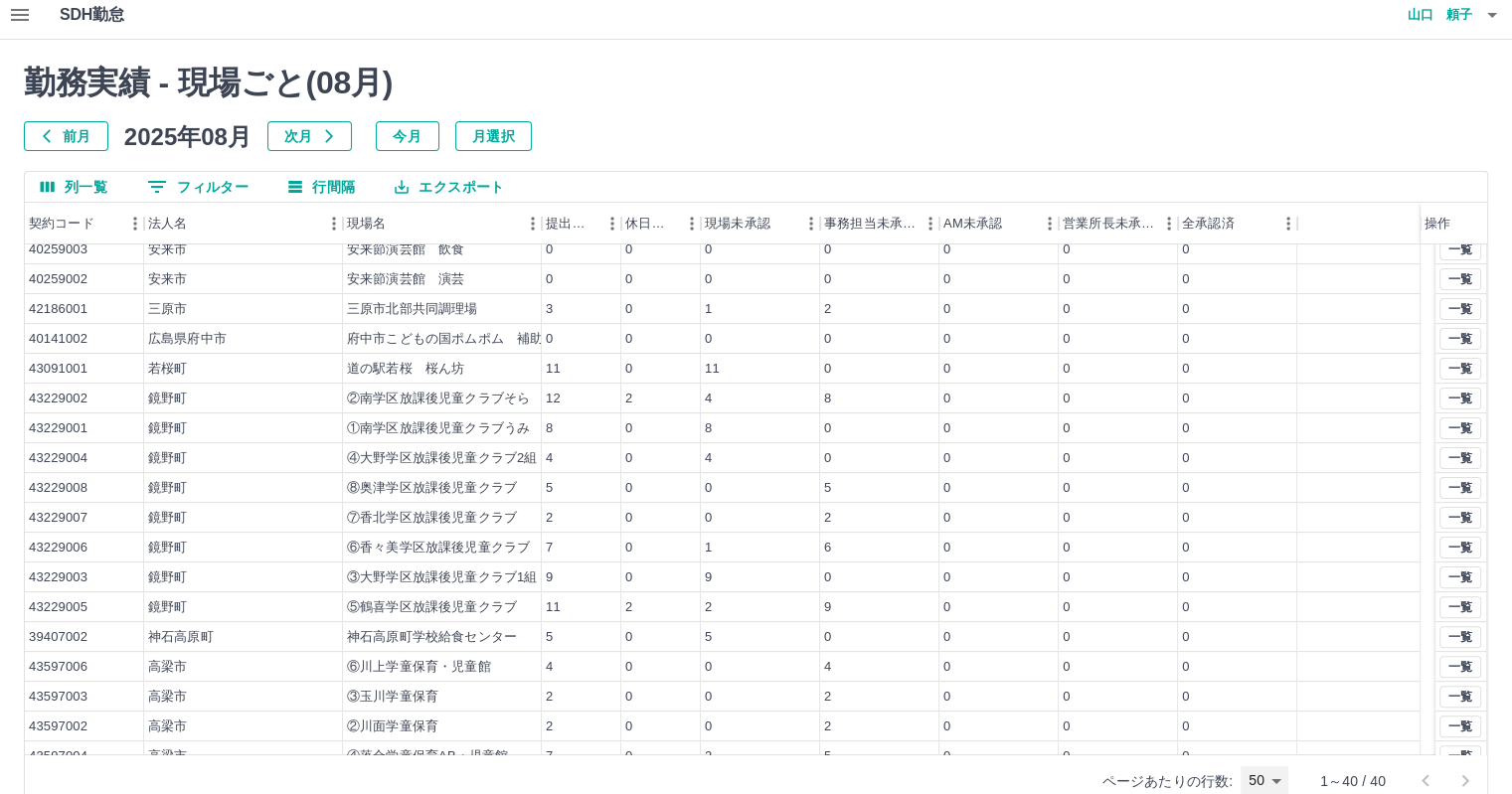 scroll, scrollTop: 682, scrollLeft: 0, axis: vertical 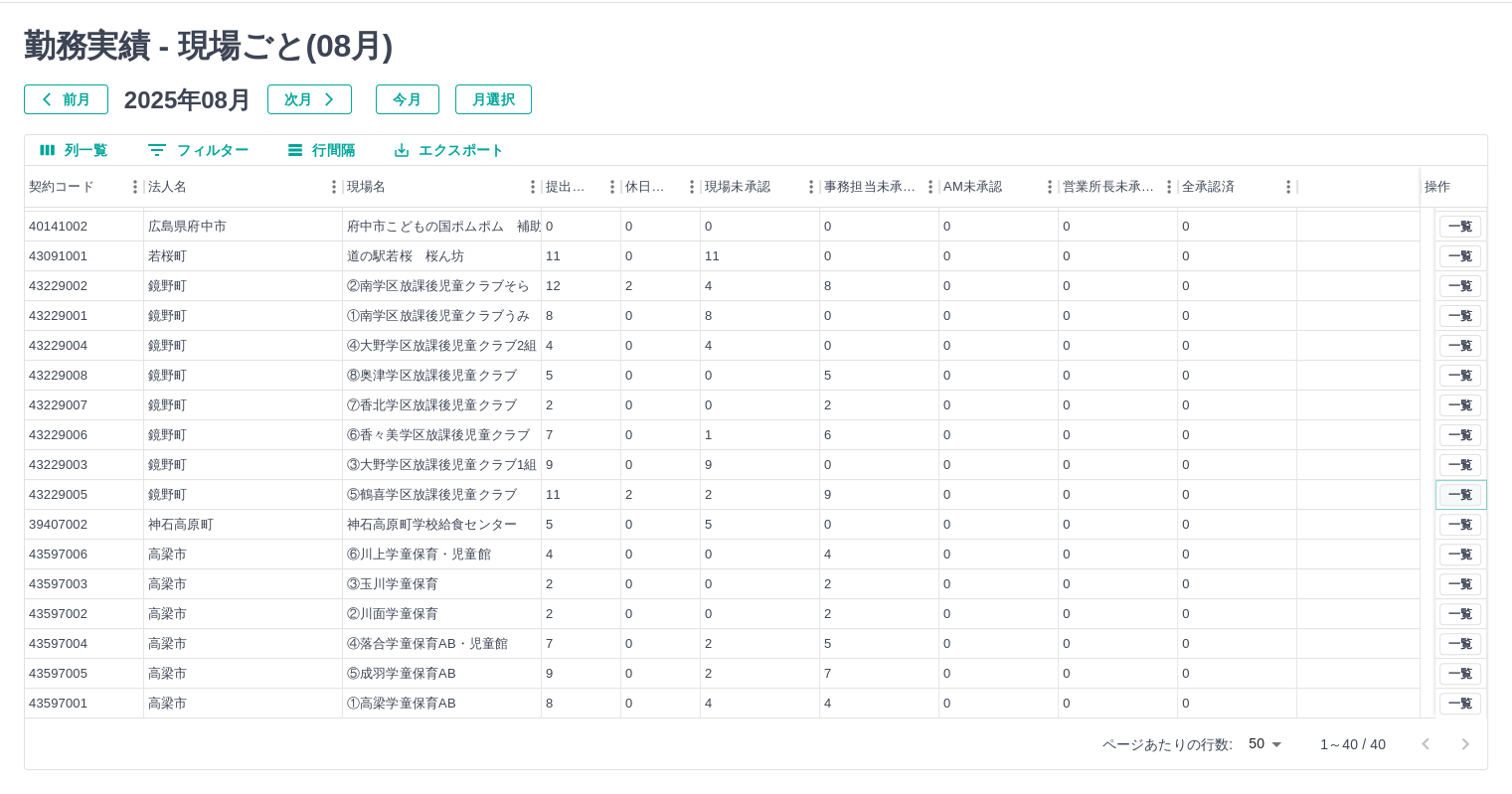 click on "一覧" at bounding box center [1460, 495] 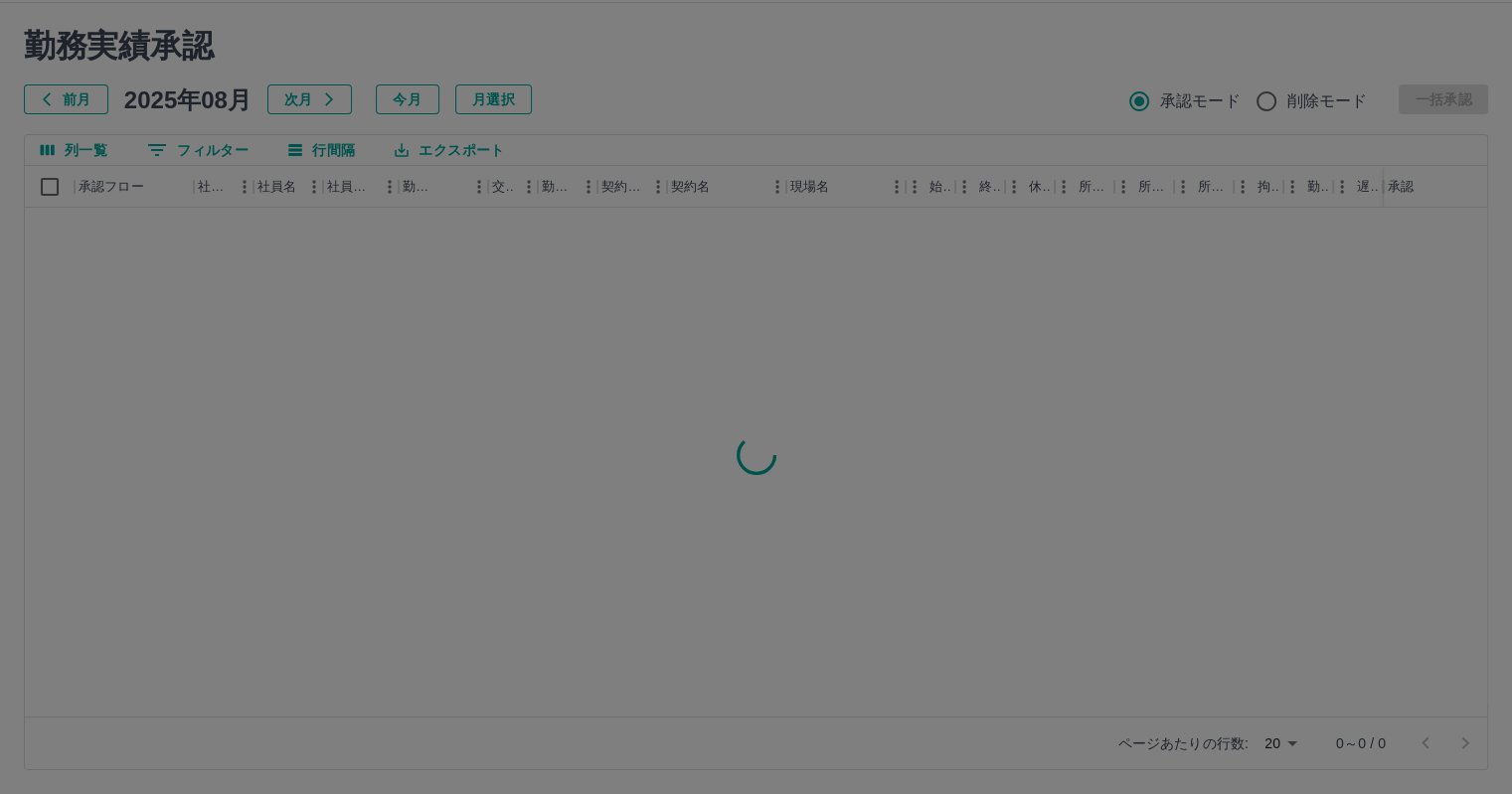 scroll, scrollTop: 0, scrollLeft: 0, axis: both 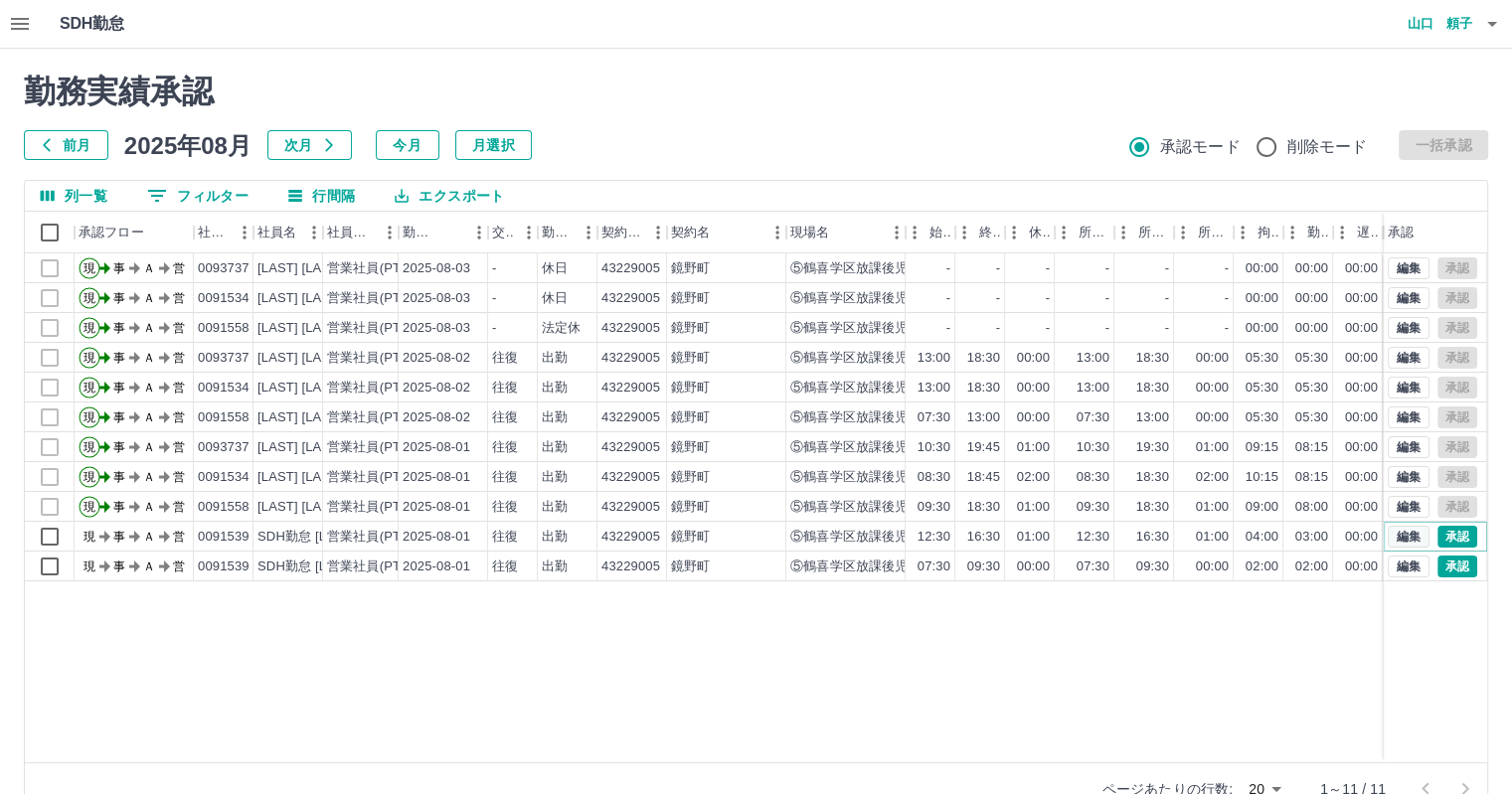 click on "編集" at bounding box center [1409, 537] 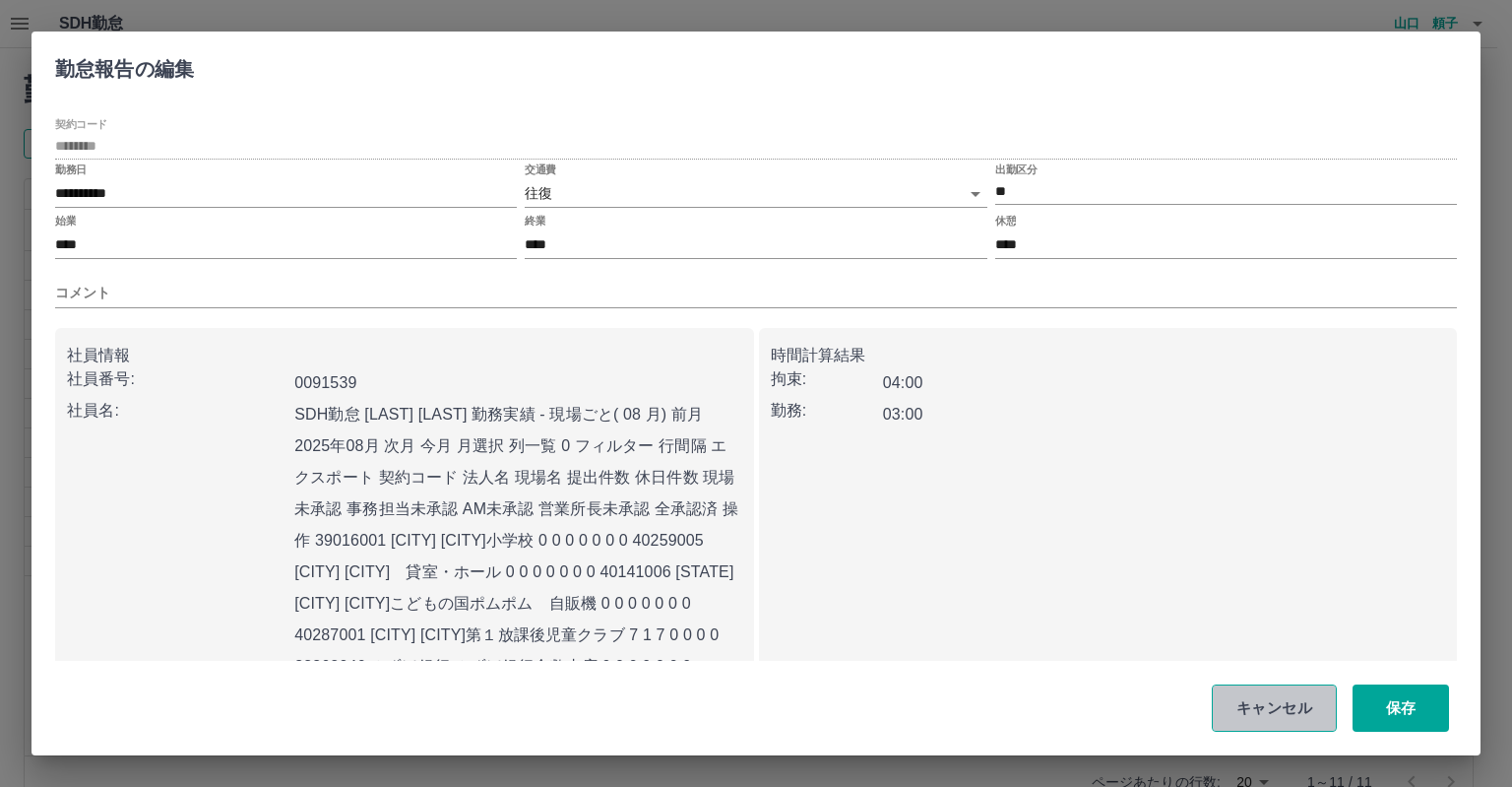 click on "キャンセル" at bounding box center [1274, 708] 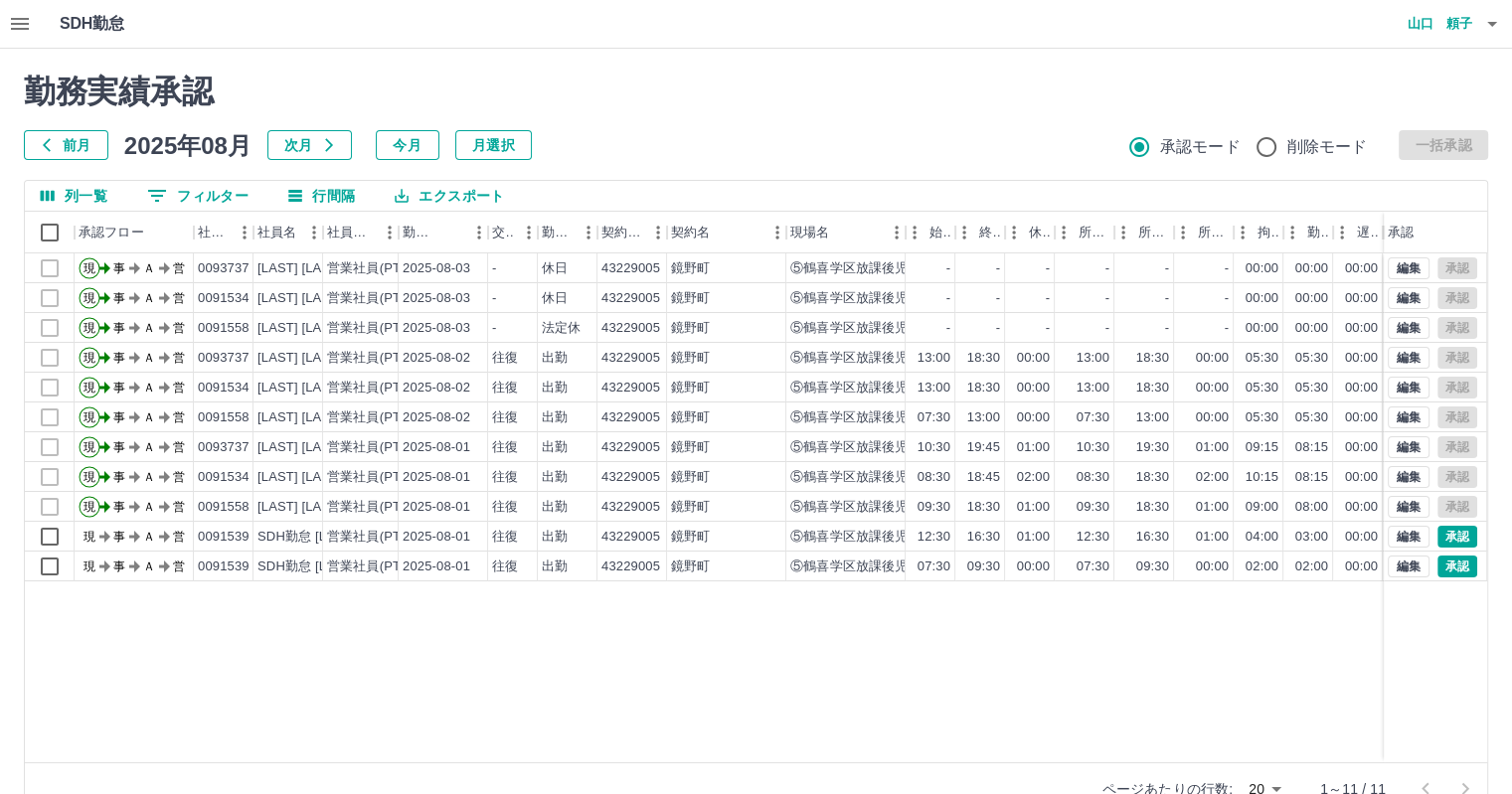 click on "現 事 Ａ 営 0093737 [LAST] [LAST] 営業社員(PT契約) 2025-08-03  -  休日 43229005 [CITY] ⑤[CITY]放課後児童クラブ - - - - - - 00:00 00:00 00:00 事務担当者承認待 現 事 Ａ 営 0091534 [LAST] [LAST] 営業社員(PT契約) 2025-08-03  -  休日 43229005 [CITY] ⑤[CITY]放課後児童クラブ - - - - - - 00:00 00:00 00:00 事務担当者承認待 現 事 Ａ 営 0091558 [LAST] [LAST] 営業社員(PT契約) 2025-08-03  -  法定休 43229005 [CITY] ⑤[CITY]放課後児童クラブ - - - - - - 00:00 00:00 00:00 事務担当者承認待 現 事 Ａ 営 0093737 [LAST] [LAST] 営業社員(PT契約) 2025-08-02 往復 出勤 43229005 [CITY] ⑤[CITY]放課後児童クラブ 13:00 18:30 00:00 13:00 18:30 00:00 05:30 05:30 00:00 事務担当者承認待 現 事 Ａ 営 0091534 [LAST] [LAST] 営業社員(PT契約) 2025-08-02 往復 出勤 43229005 [CITY] ⑤[CITY]放課後児童クラブ 13:00 18:30 00:00 13:00 18:30 00:00 05:30 05:30 現" at bounding box center (893, 508) 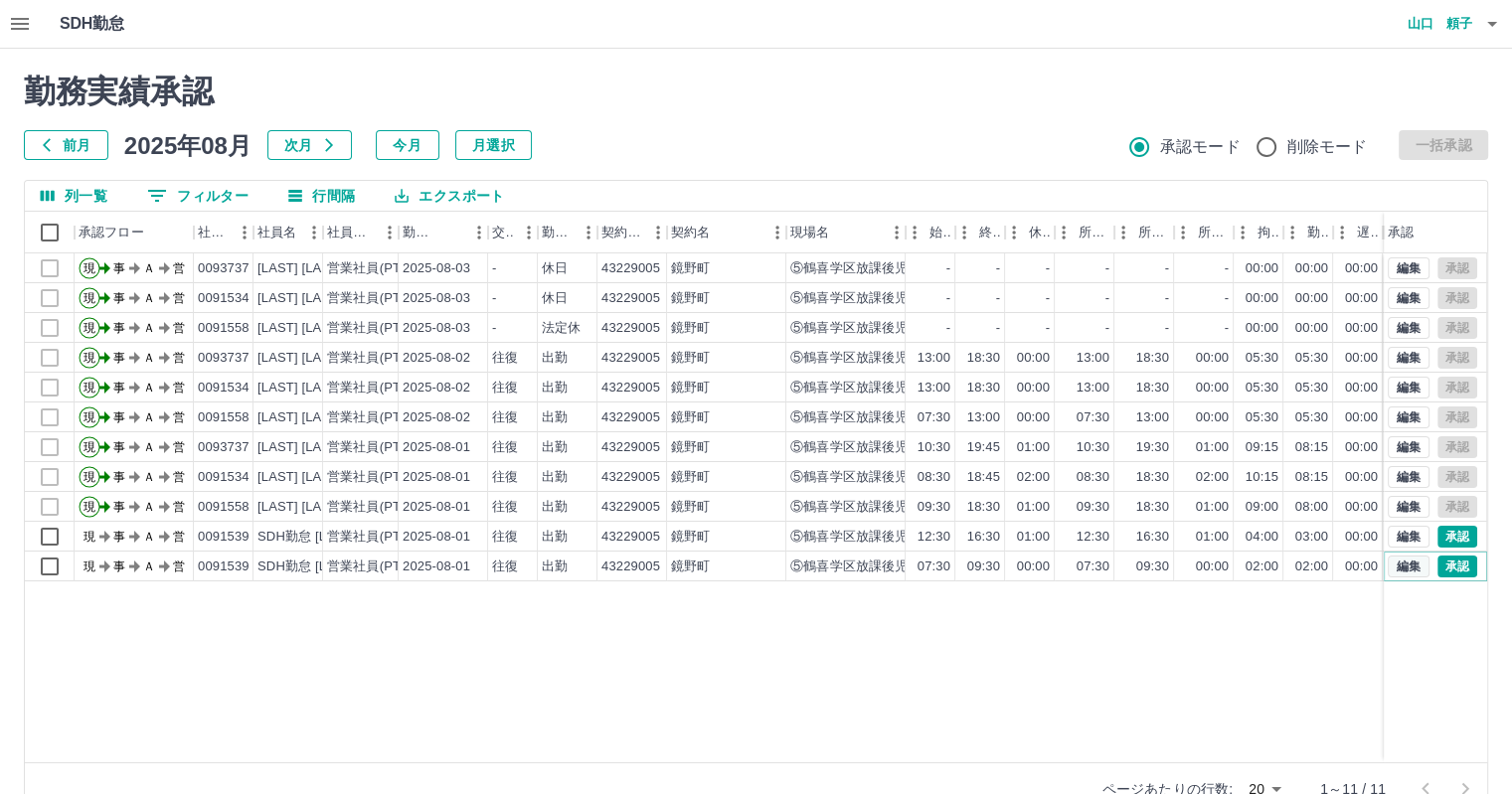 click on "編集" at bounding box center (1409, 566) 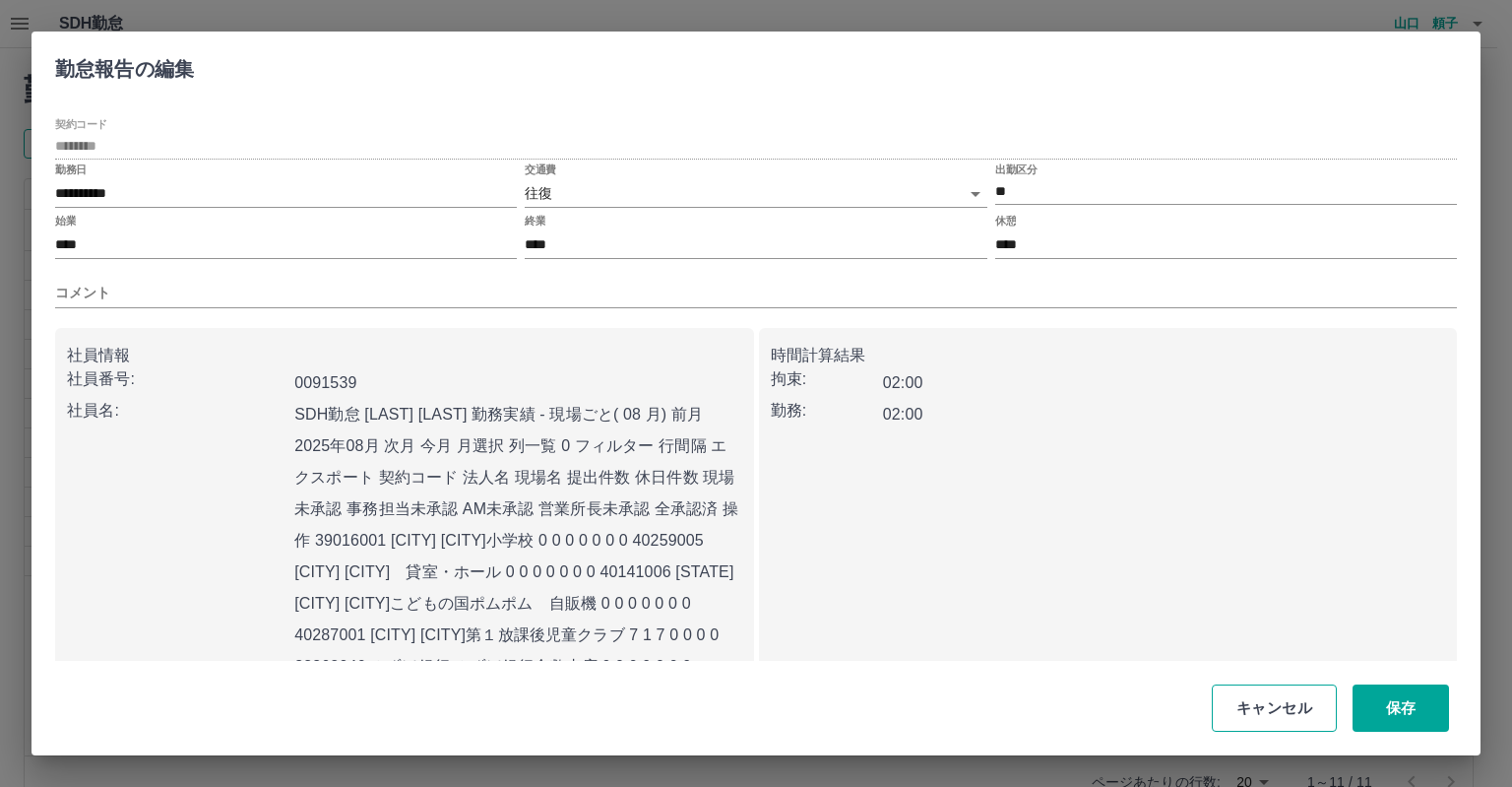 click on "キャンセル" at bounding box center [1274, 708] 